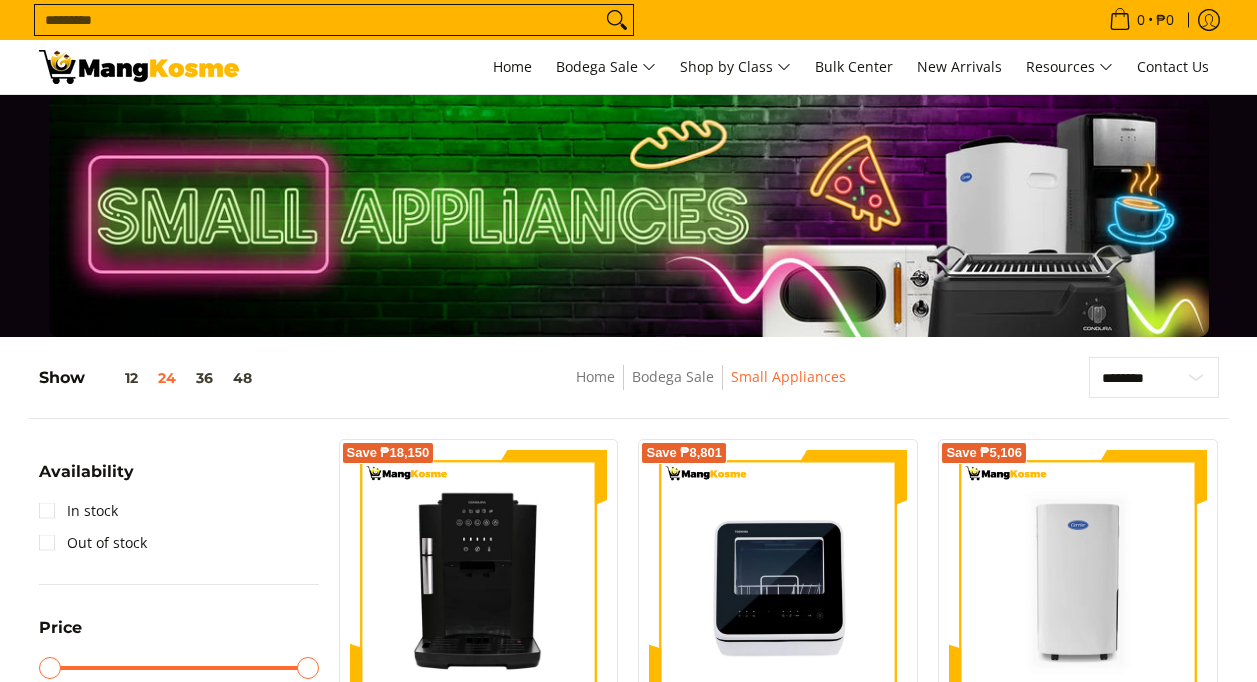 scroll, scrollTop: 1970, scrollLeft: 0, axis: vertical 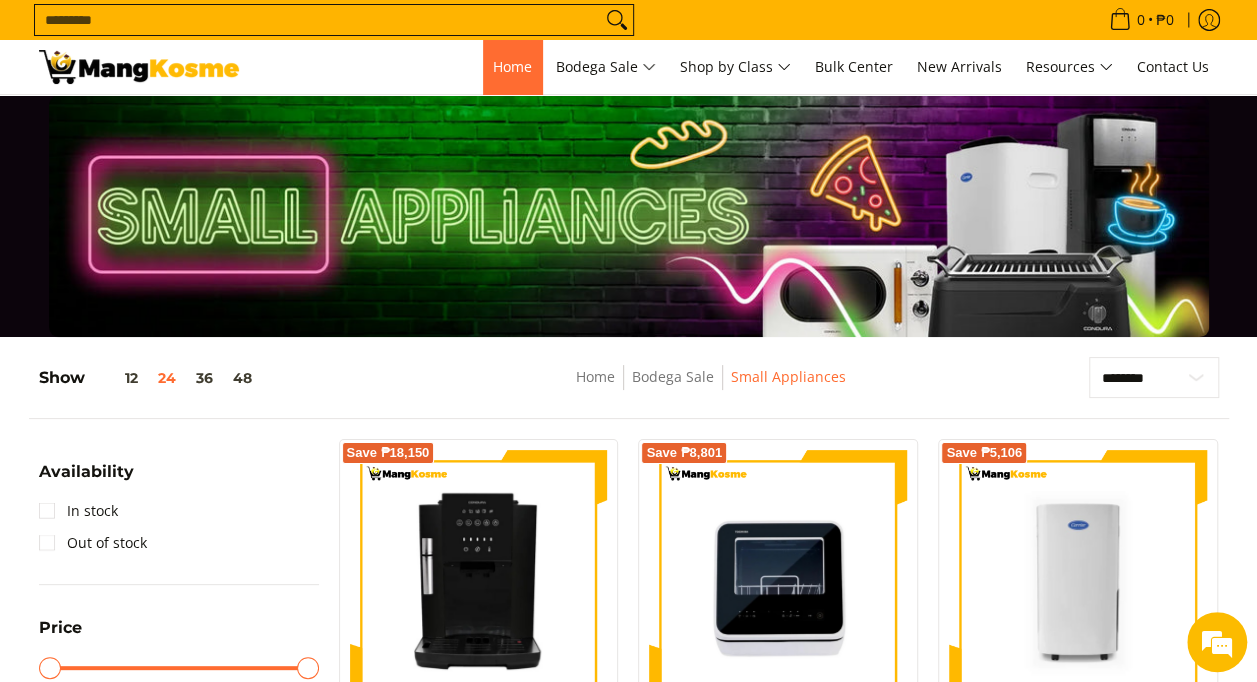 click on "Home" at bounding box center [512, 66] 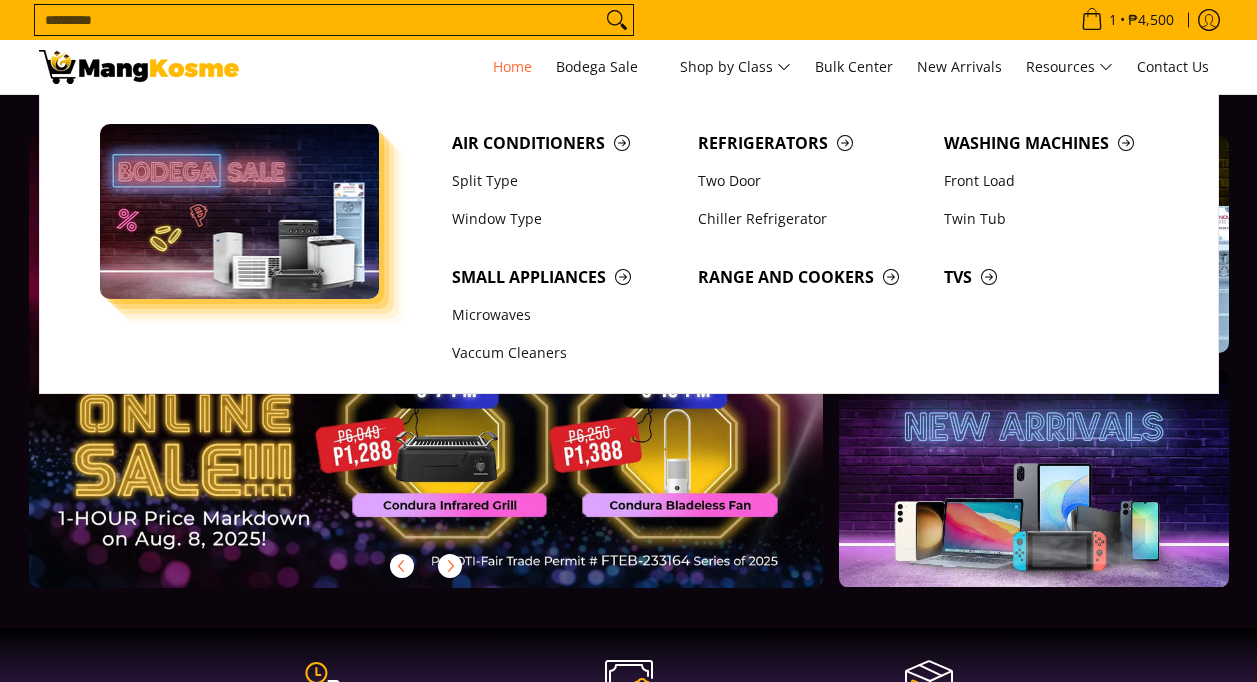 scroll, scrollTop: 0, scrollLeft: 0, axis: both 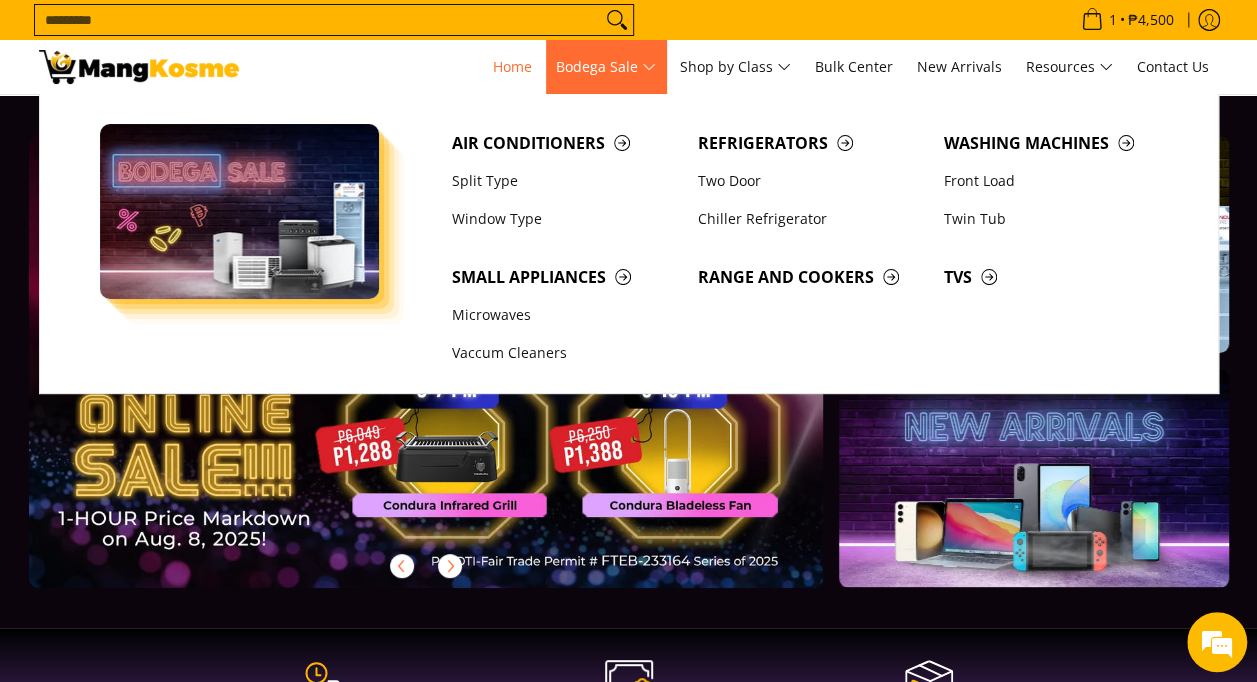 click on "Bodega Sale" at bounding box center [606, 67] 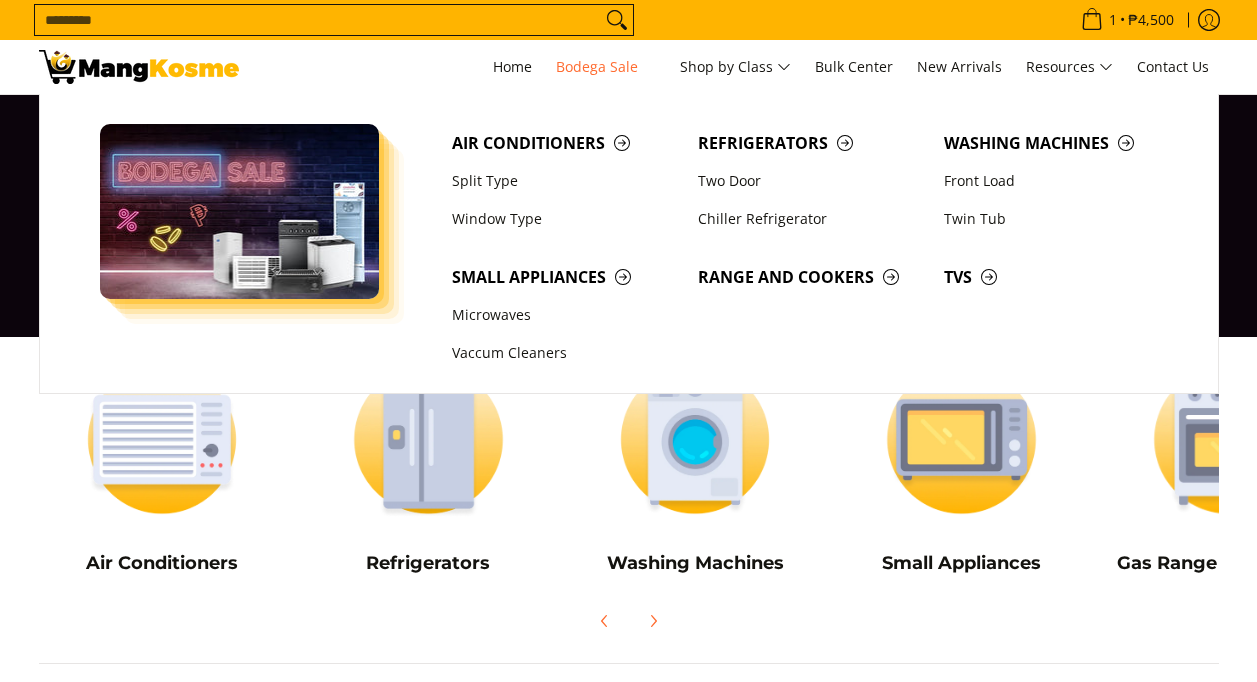 scroll, scrollTop: 0, scrollLeft: 0, axis: both 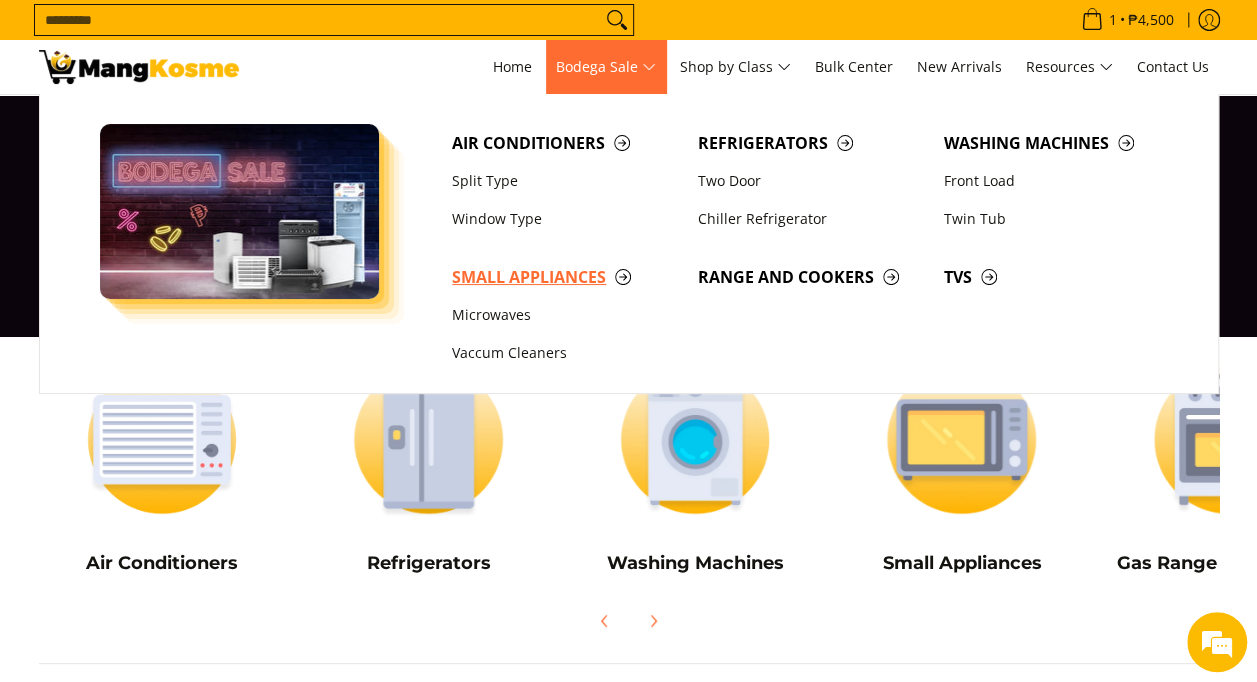 click on "Small Appliances" at bounding box center (565, 277) 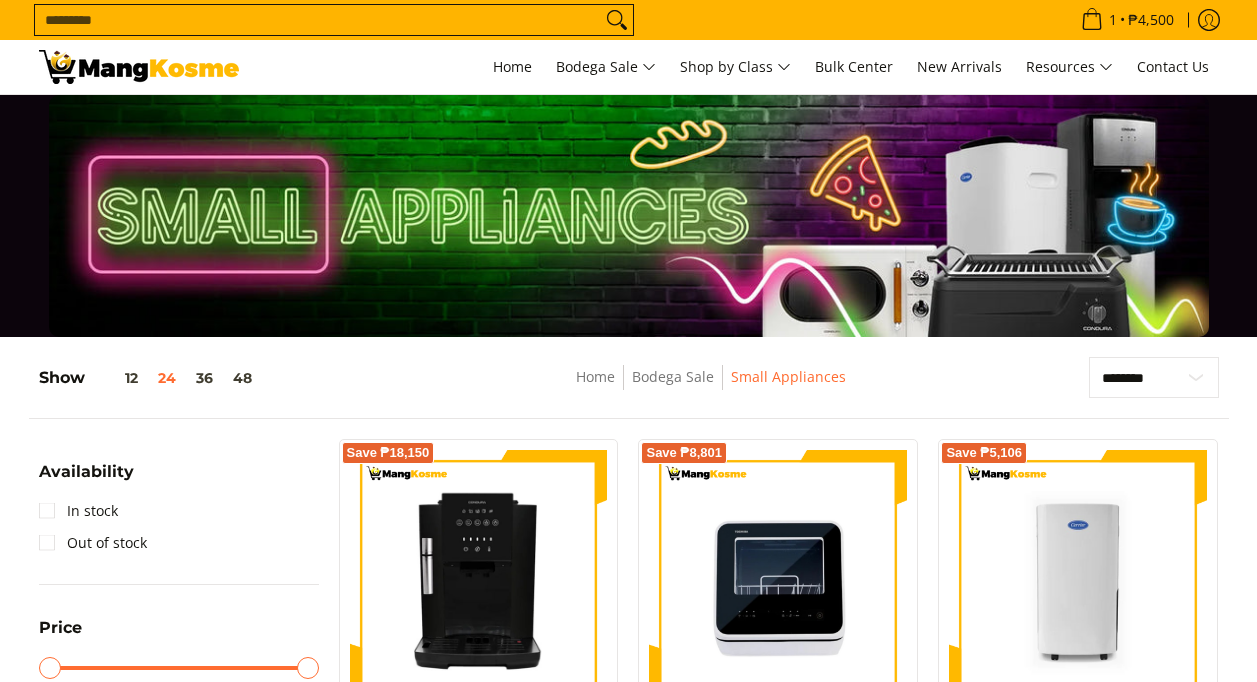scroll, scrollTop: 0, scrollLeft: 0, axis: both 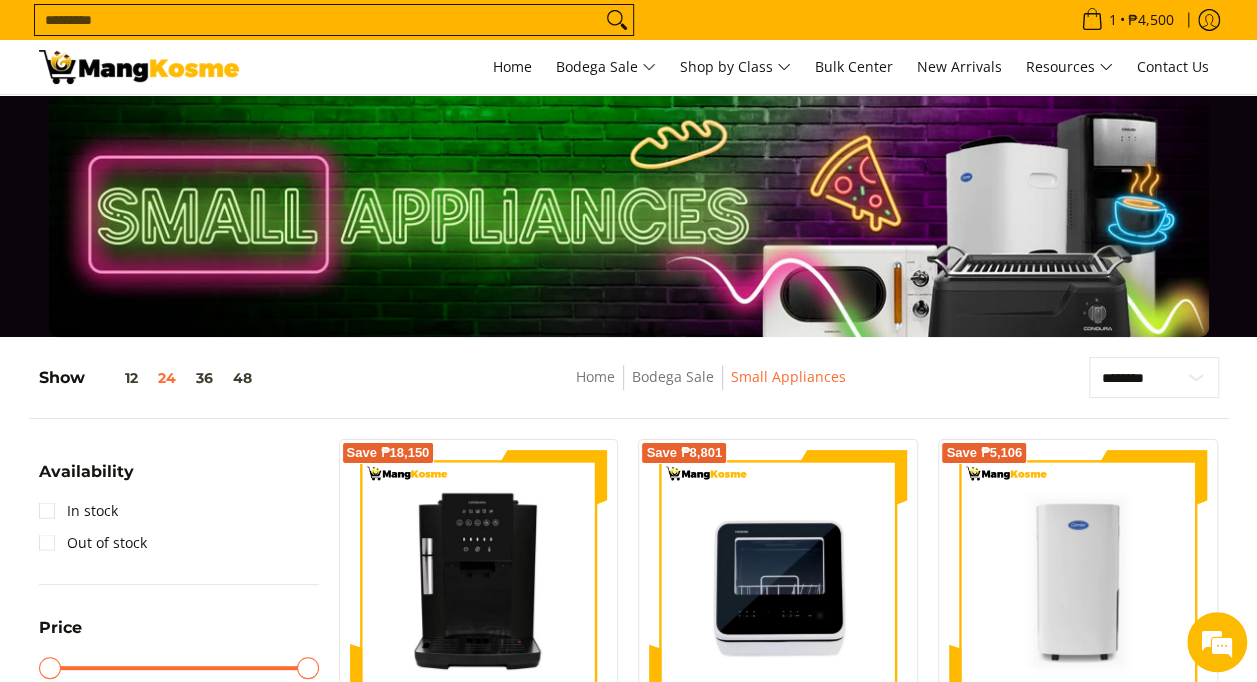 drag, startPoint x: 1256, startPoint y: 86, endPoint x: 1270, endPoint y: 46, distance: 42.379242 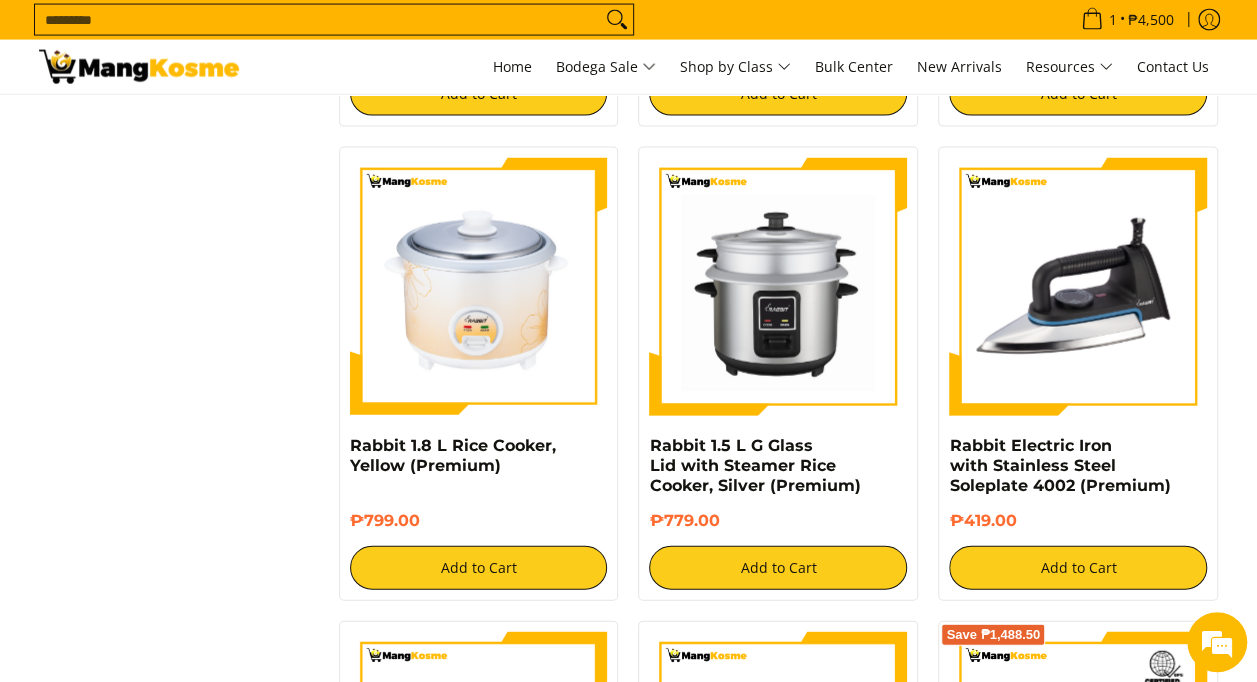 scroll, scrollTop: 2142, scrollLeft: 0, axis: vertical 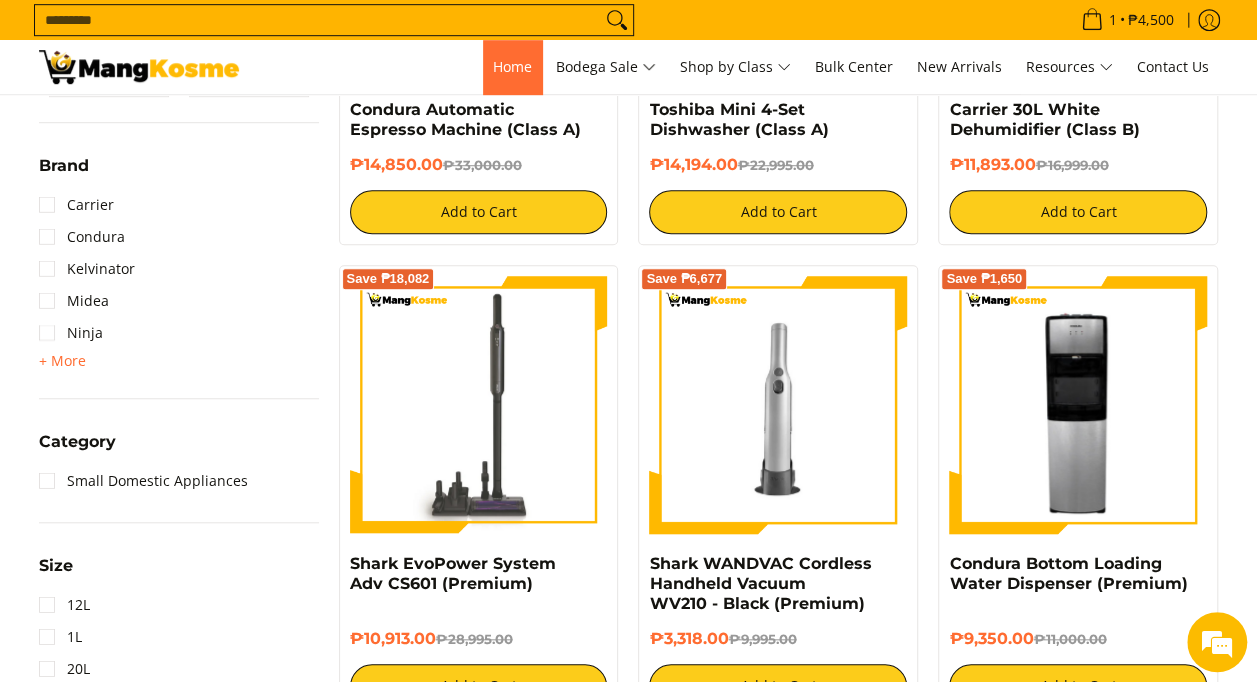click on "Home" at bounding box center (512, 66) 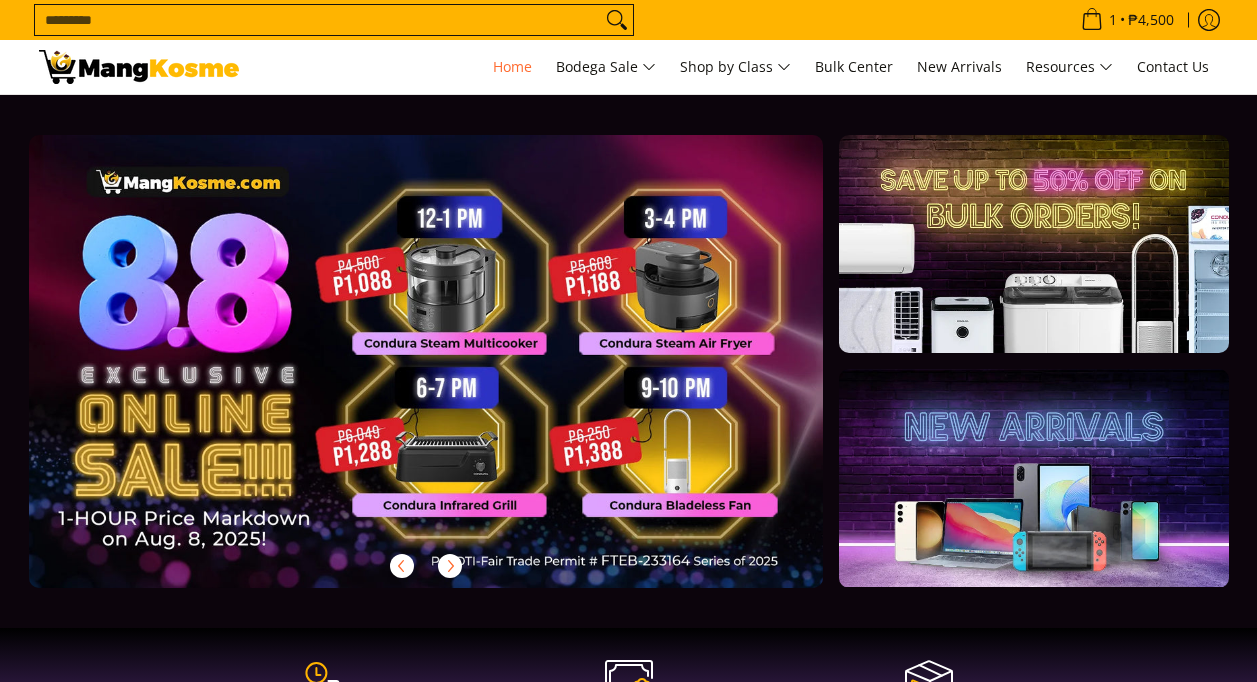 scroll, scrollTop: 0, scrollLeft: 0, axis: both 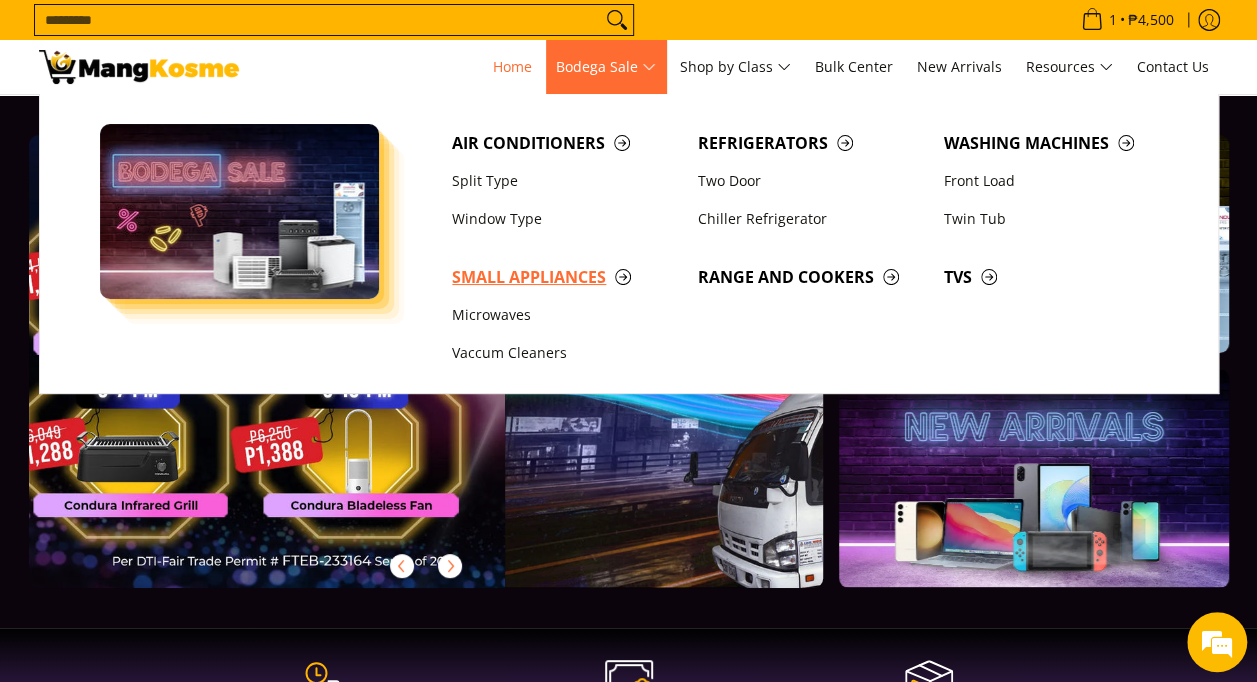 click on "Small Appliances" at bounding box center [565, 277] 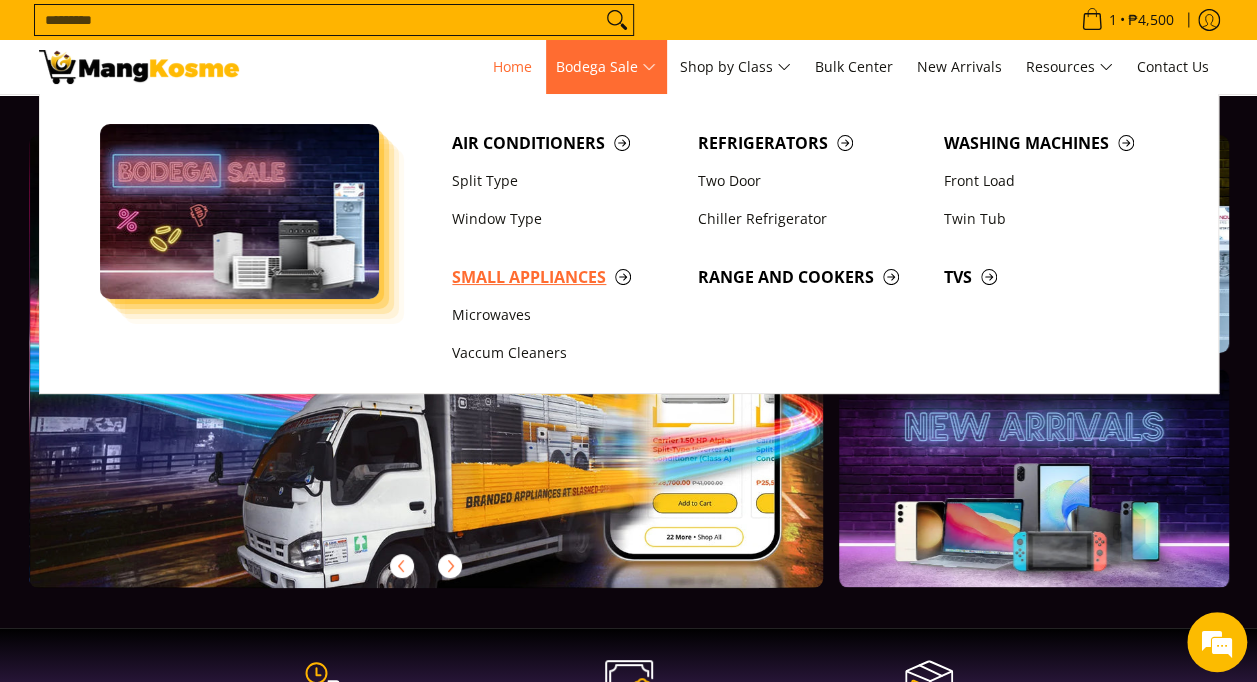 scroll, scrollTop: 0, scrollLeft: 795, axis: horizontal 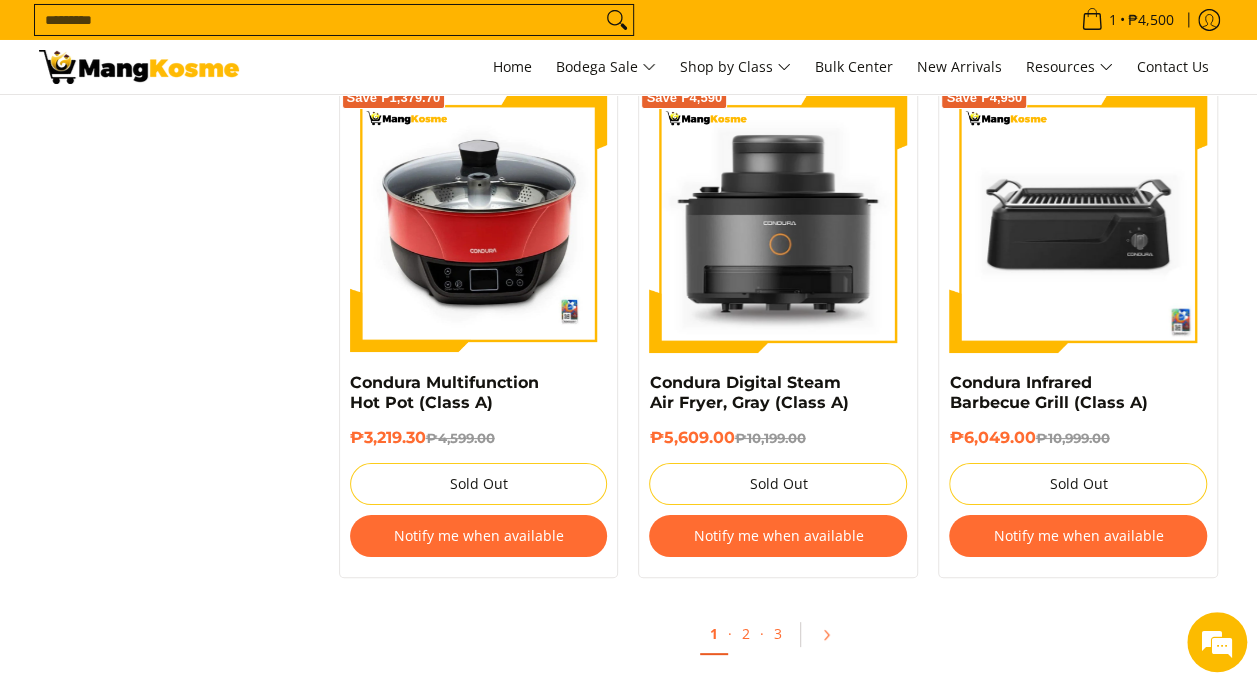 click on "Notify me when available" at bounding box center [1078, 536] 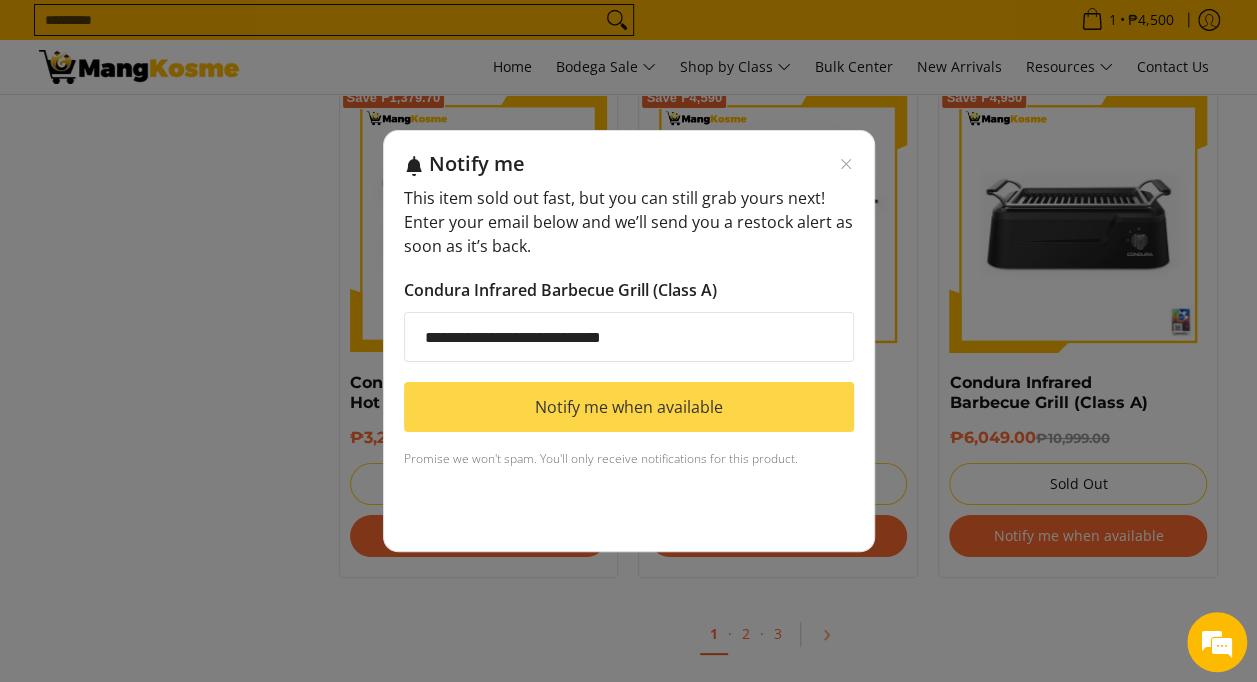 click on "Notify me when available" at bounding box center (629, 407) 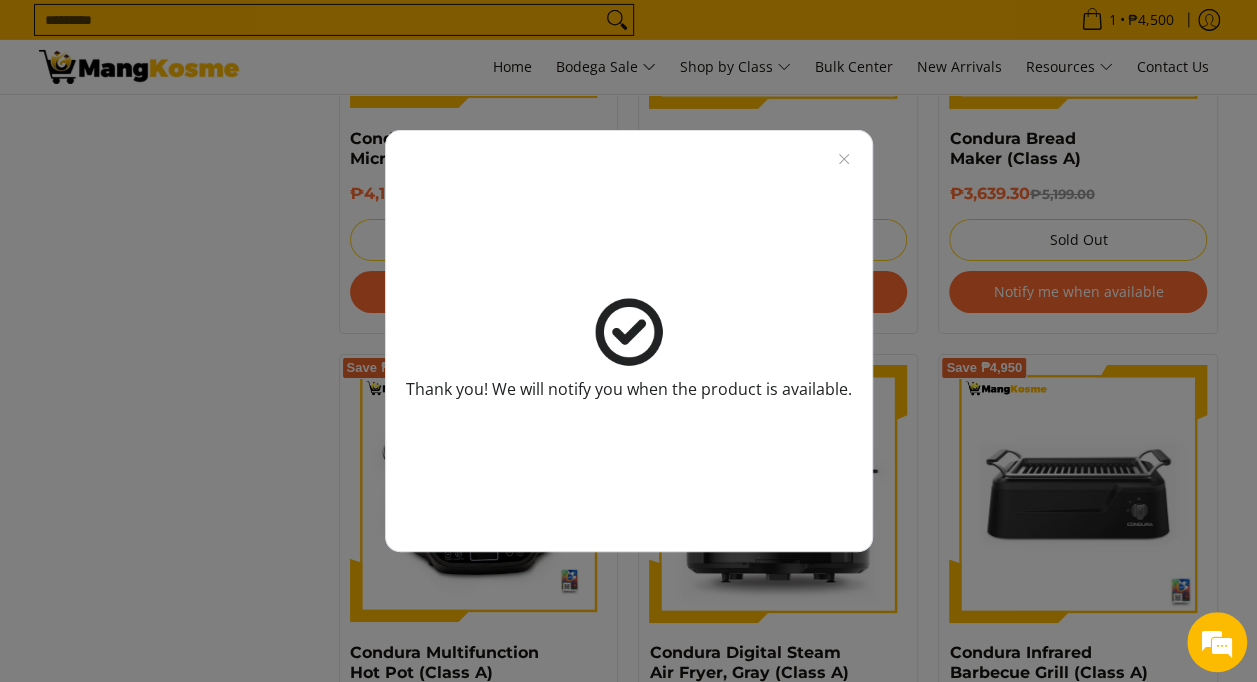 scroll, scrollTop: 3398, scrollLeft: 0, axis: vertical 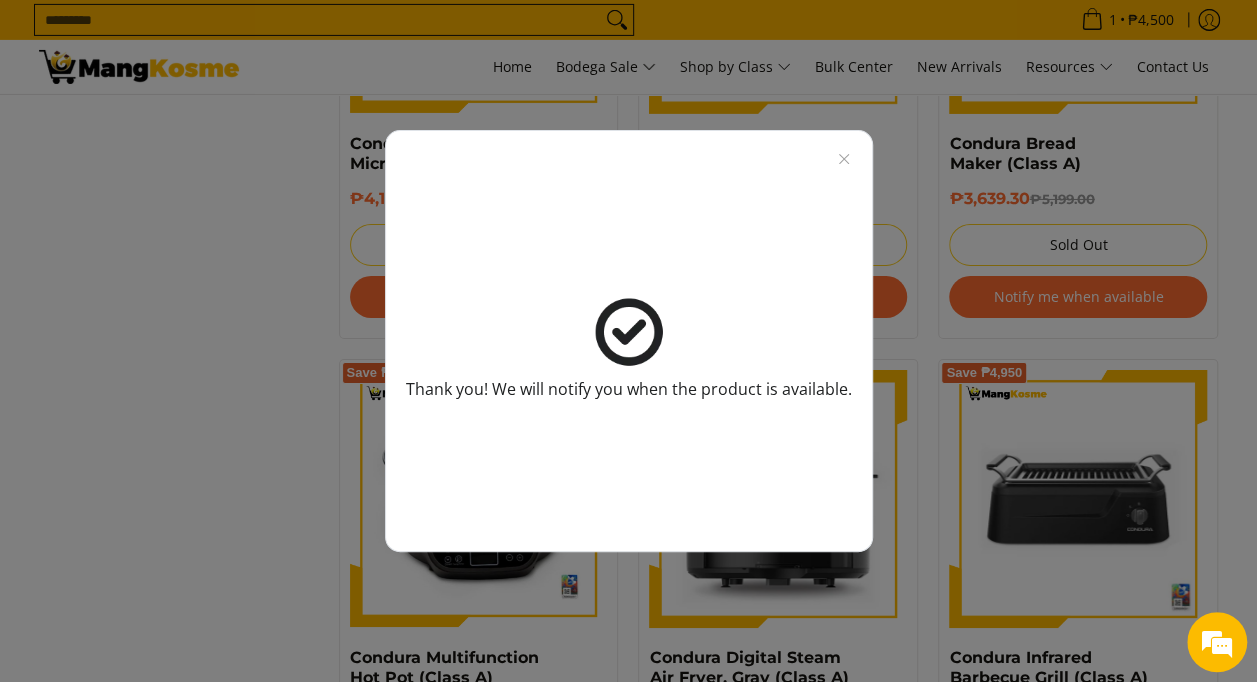 click at bounding box center (629, 159) 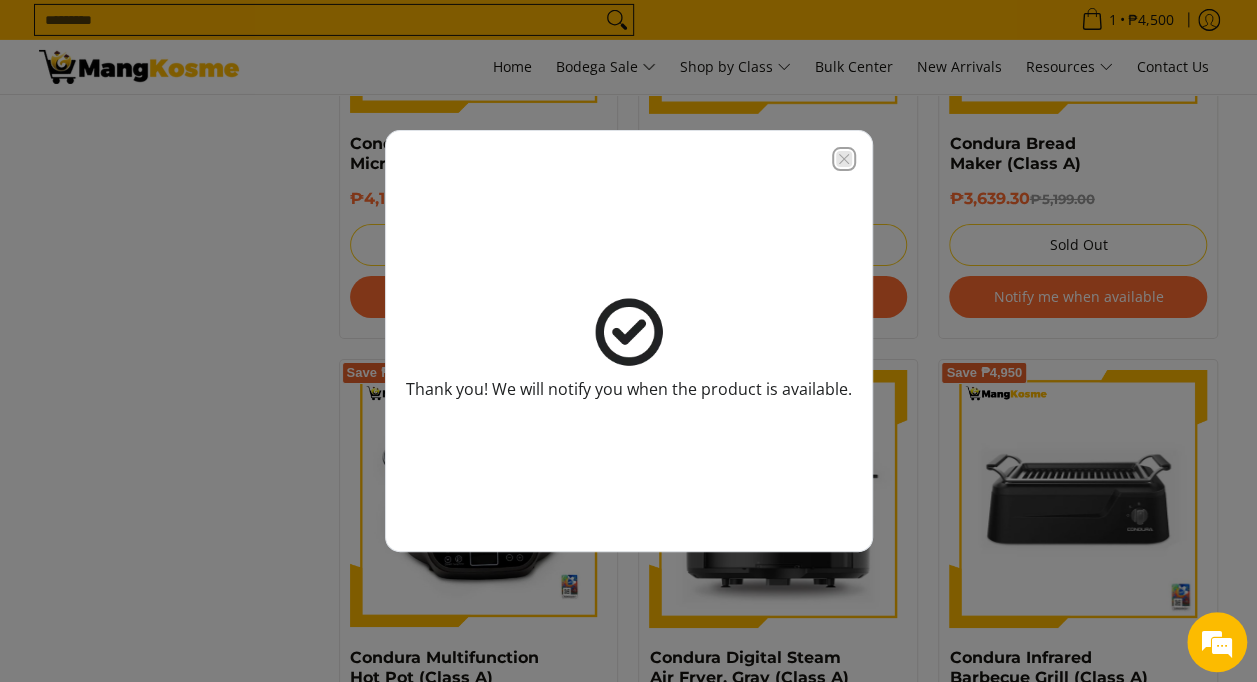 click 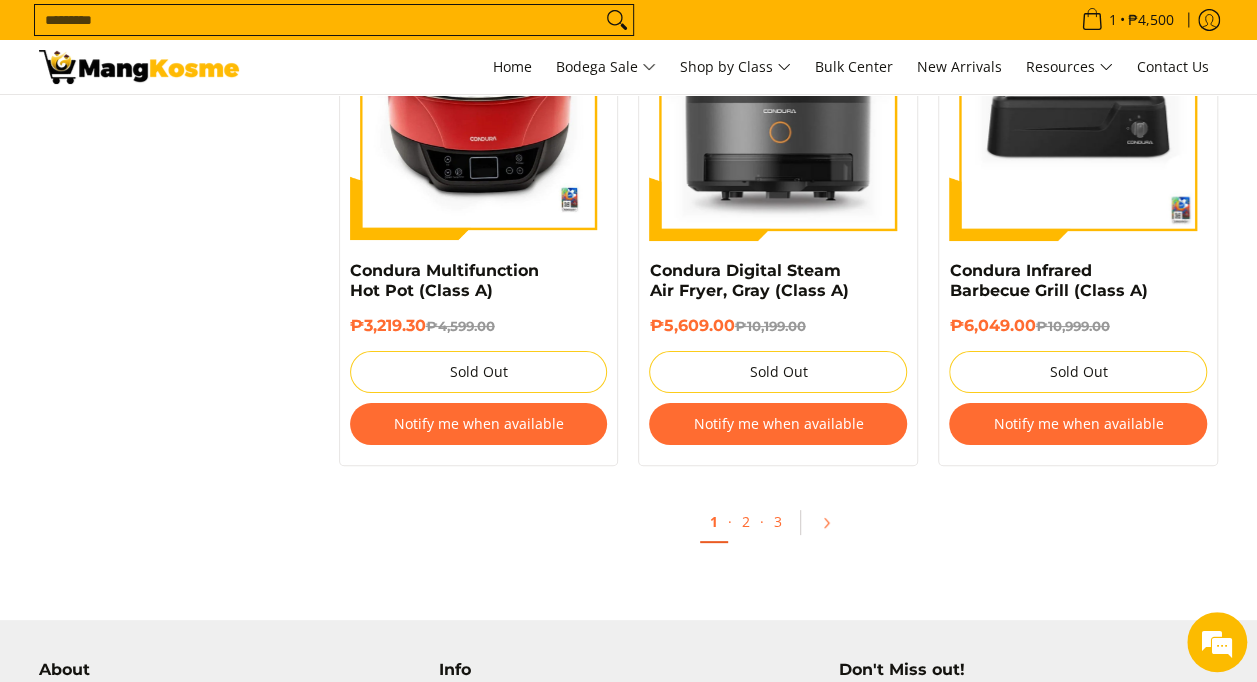 scroll, scrollTop: 3803, scrollLeft: 0, axis: vertical 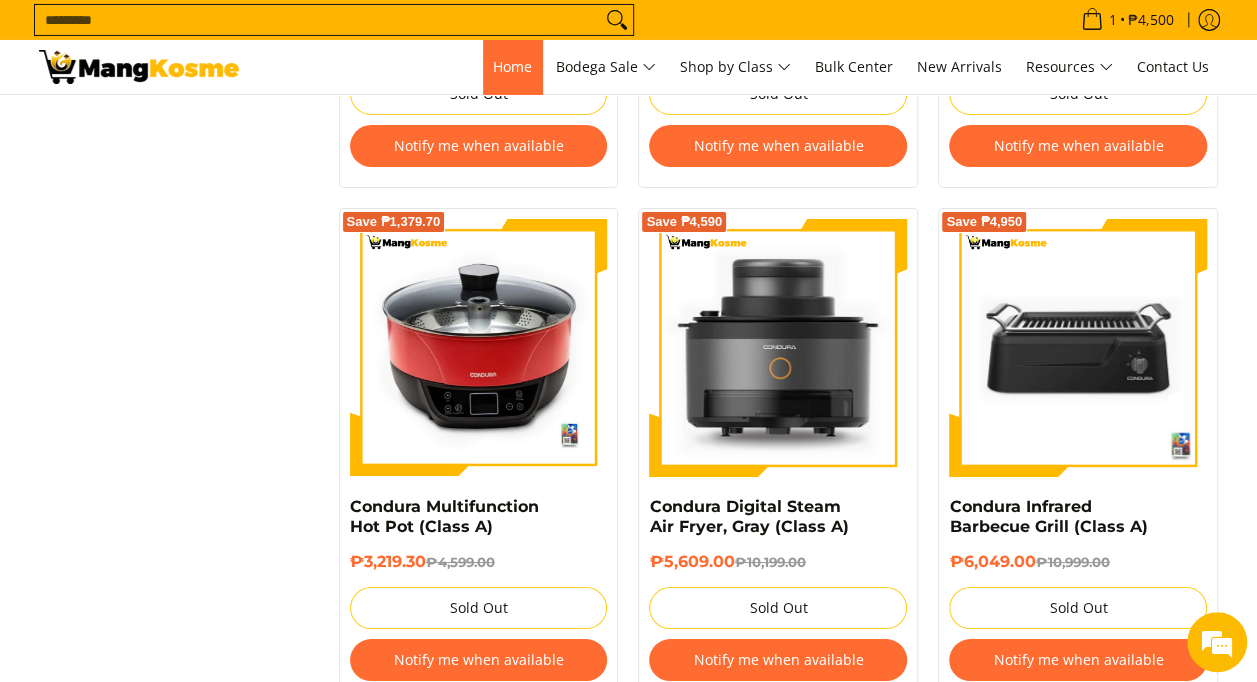 click on "Home" at bounding box center [512, 66] 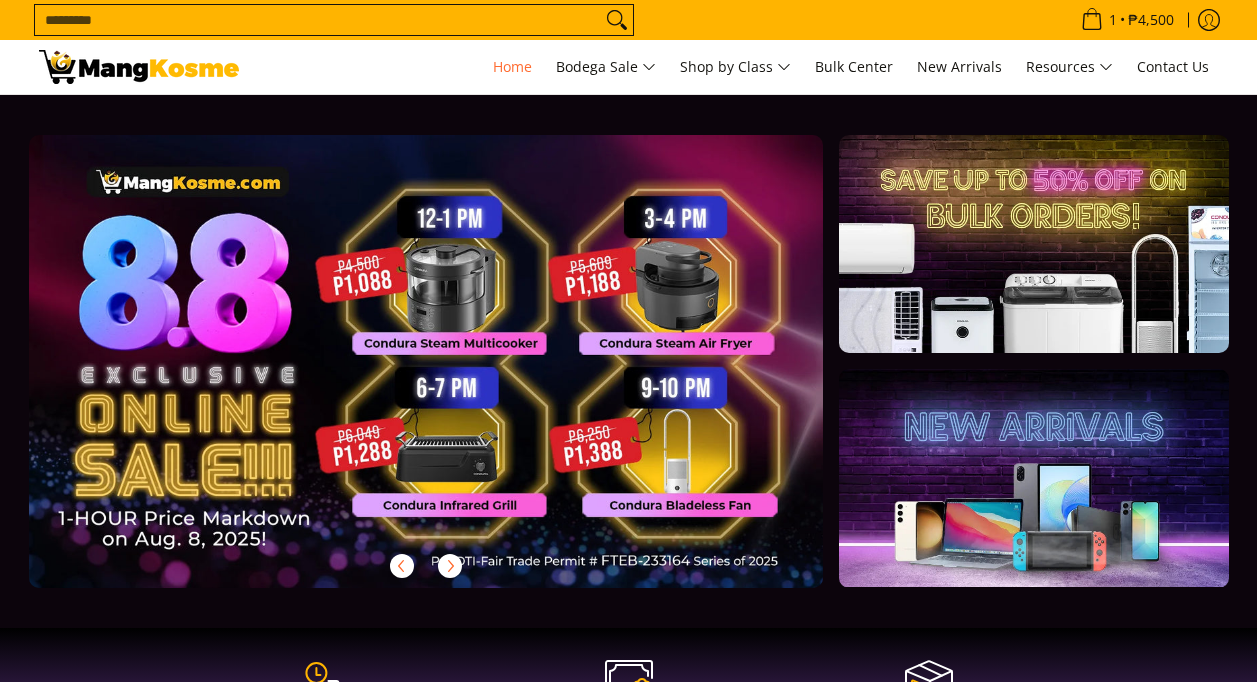 scroll, scrollTop: 0, scrollLeft: 0, axis: both 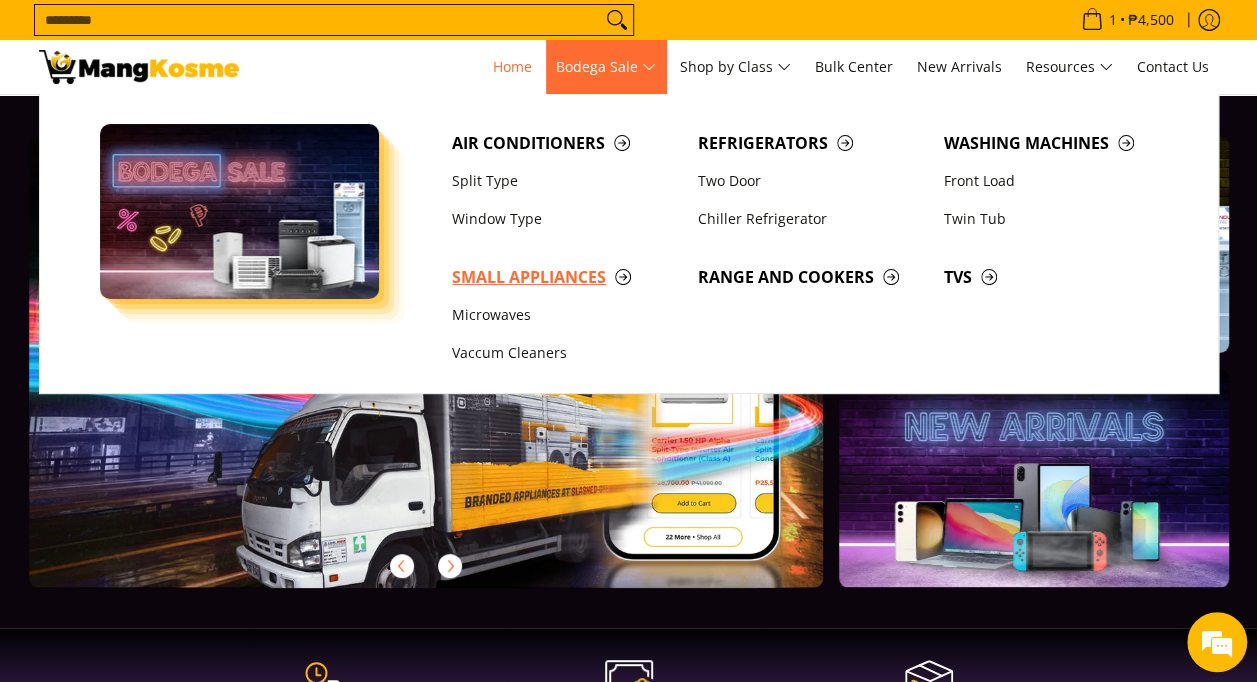 click on "Small Appliances" at bounding box center [565, 277] 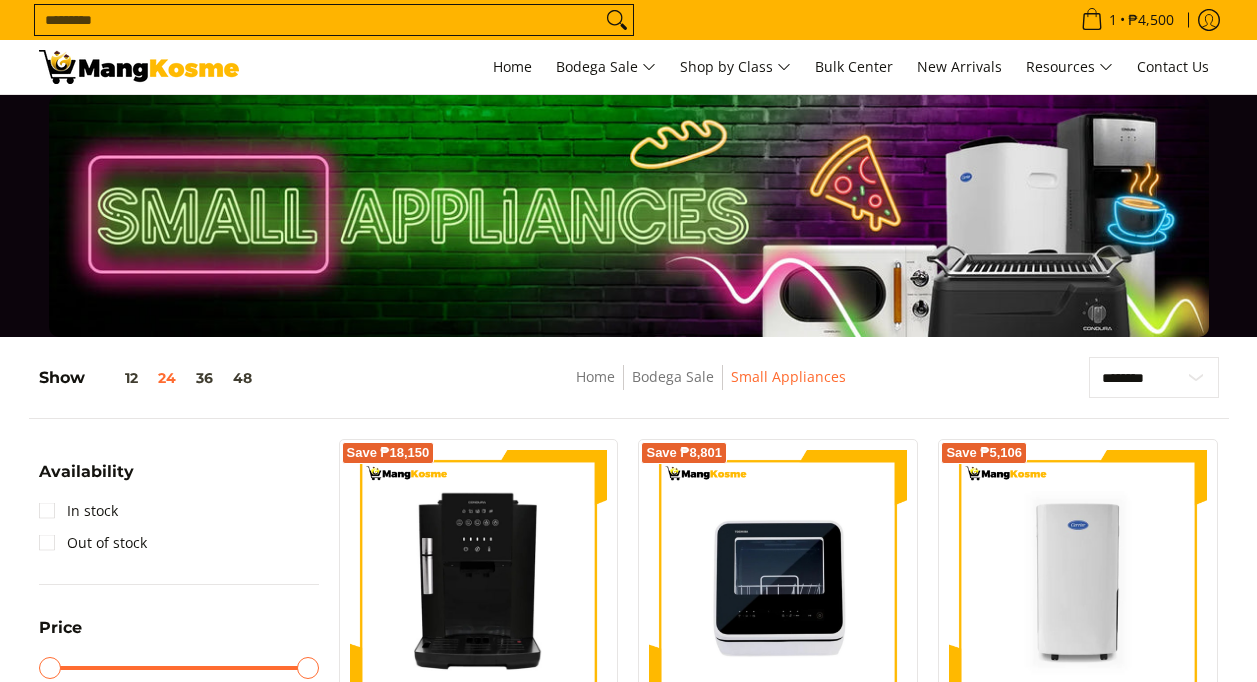 scroll, scrollTop: 0, scrollLeft: 0, axis: both 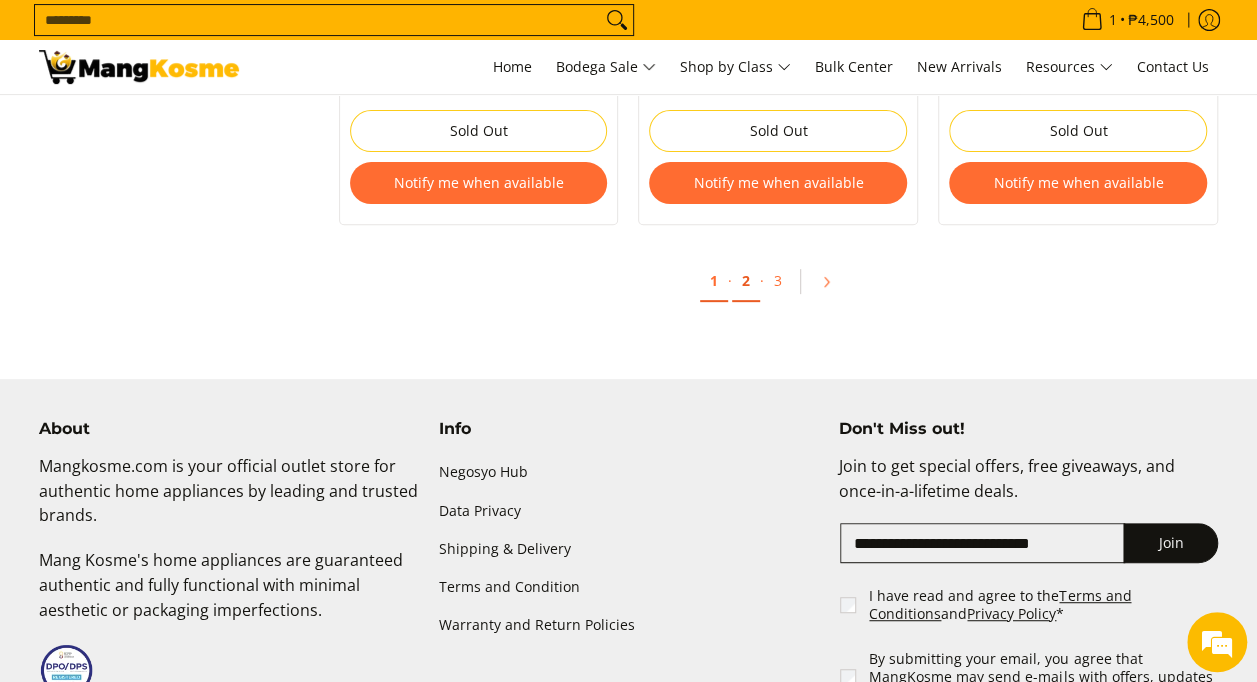 click on "2" at bounding box center (746, 281) 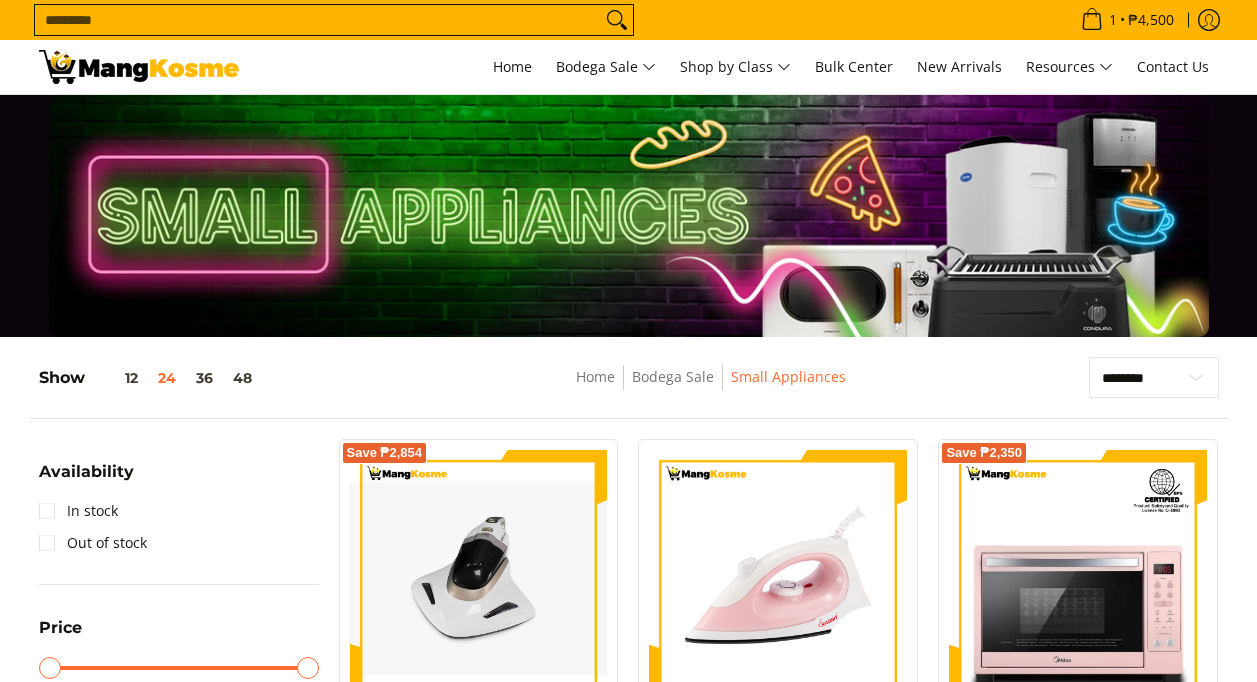scroll, scrollTop: 0, scrollLeft: 0, axis: both 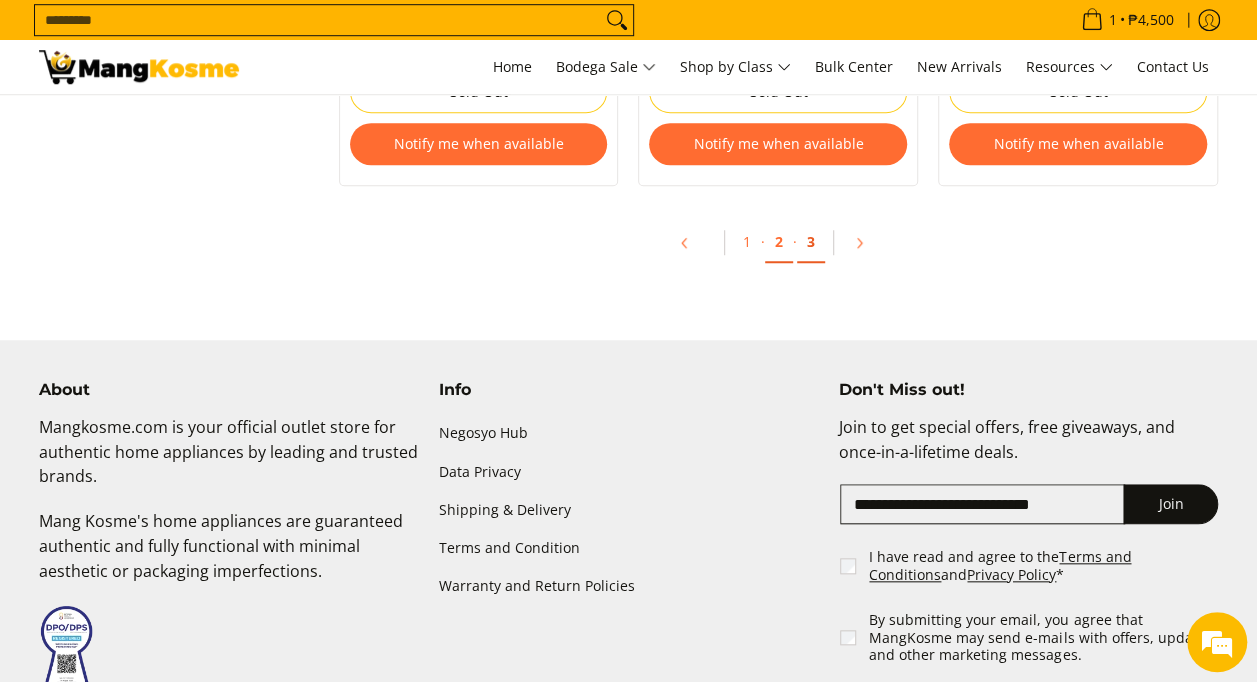 click on "3" at bounding box center [811, 242] 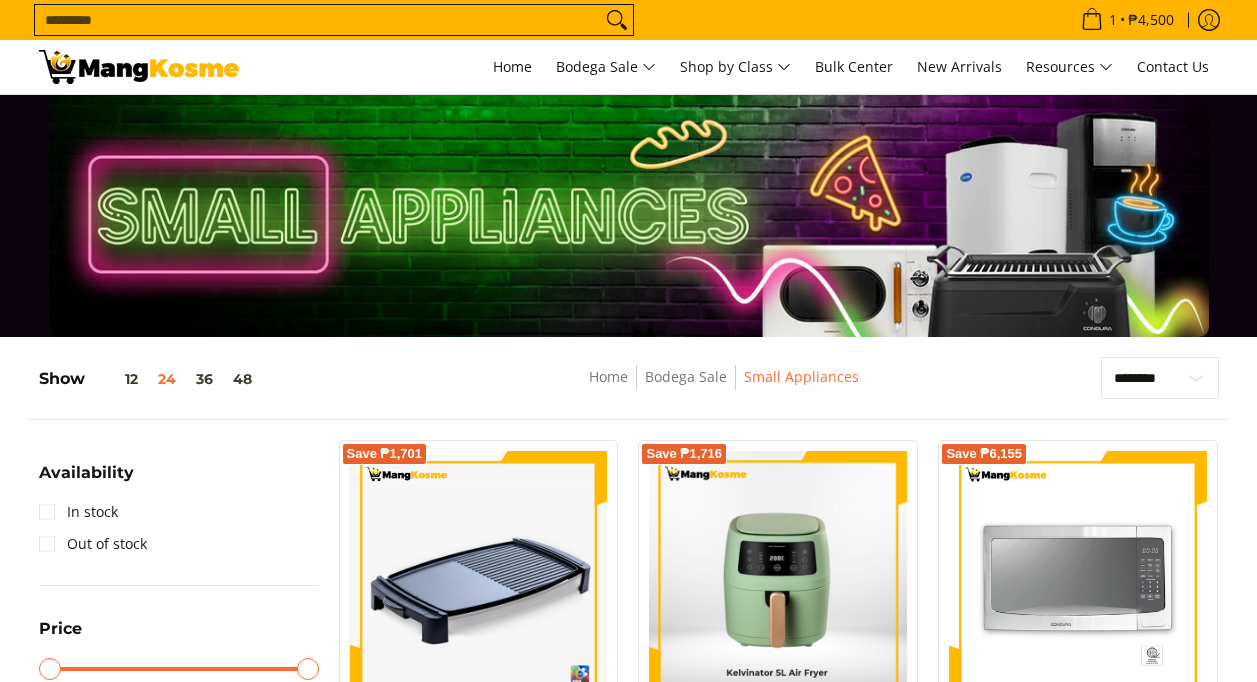 scroll, scrollTop: 0, scrollLeft: 0, axis: both 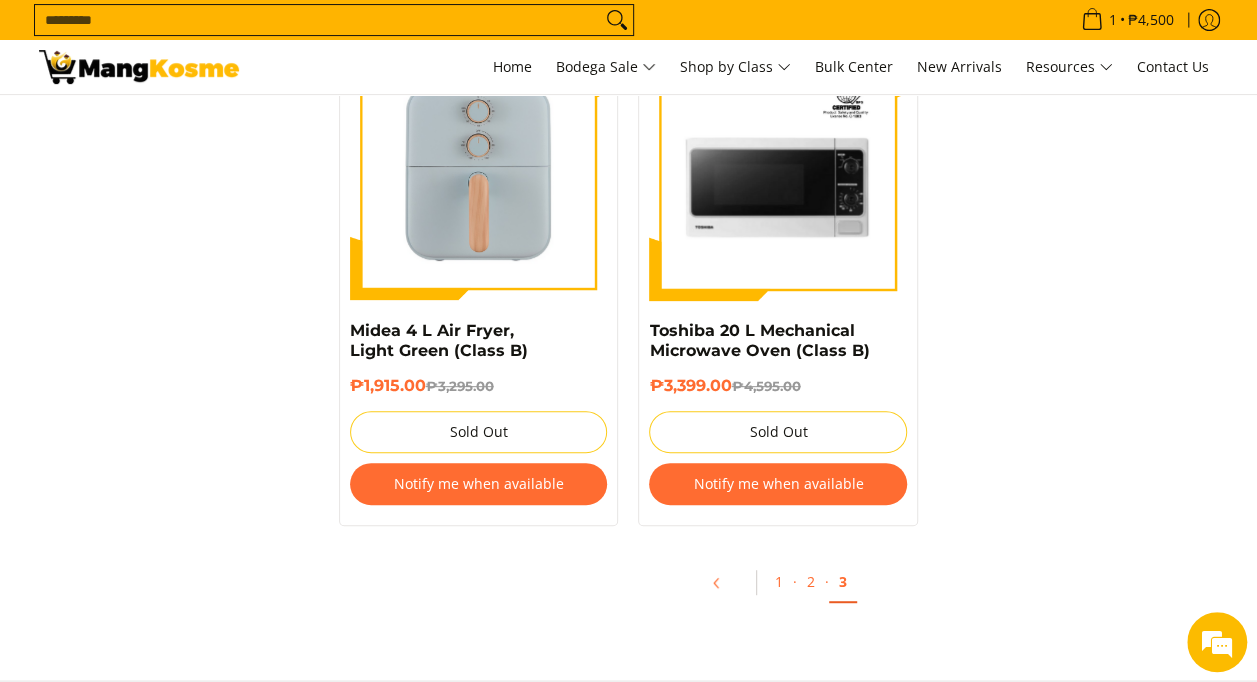 click at bounding box center [139, 67] 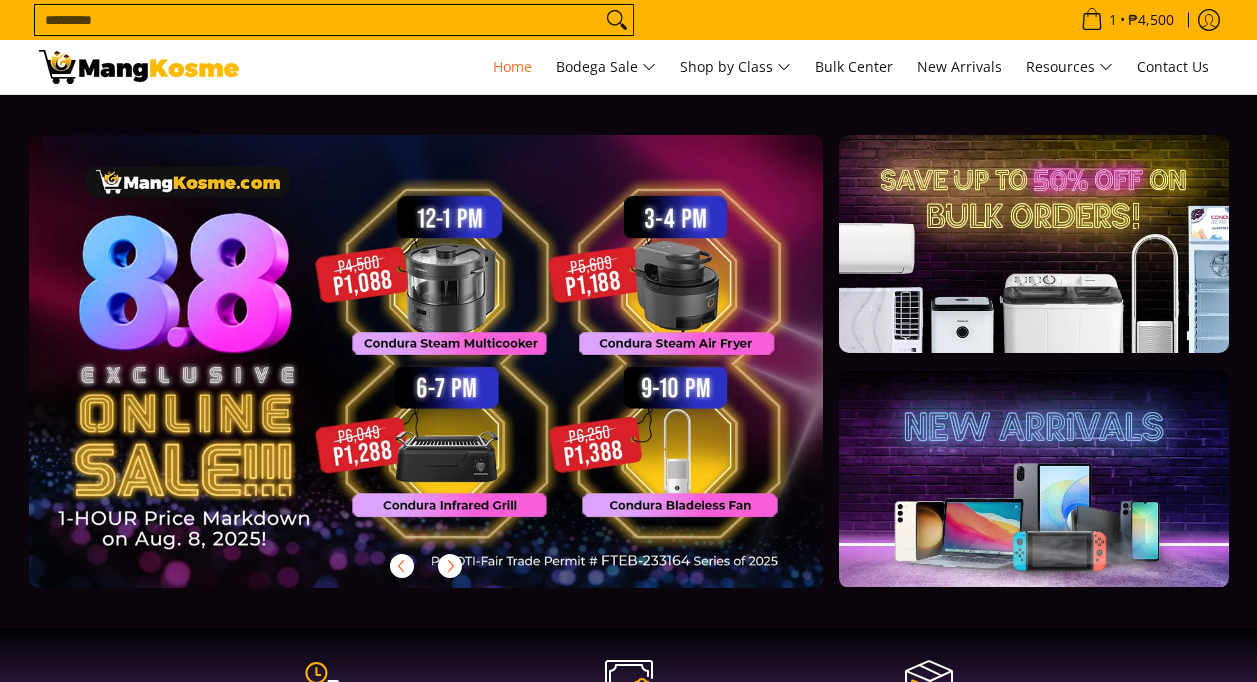 scroll, scrollTop: 0, scrollLeft: 0, axis: both 